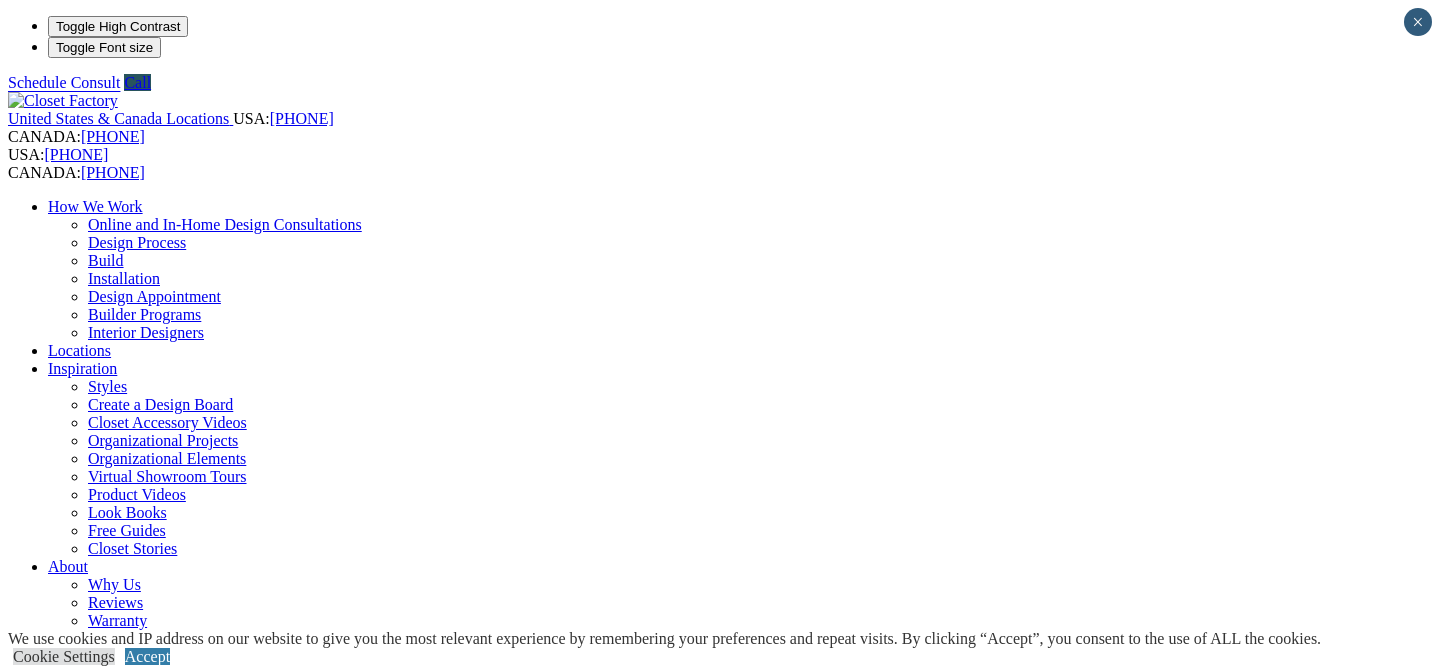 scroll, scrollTop: 188, scrollLeft: 0, axis: vertical 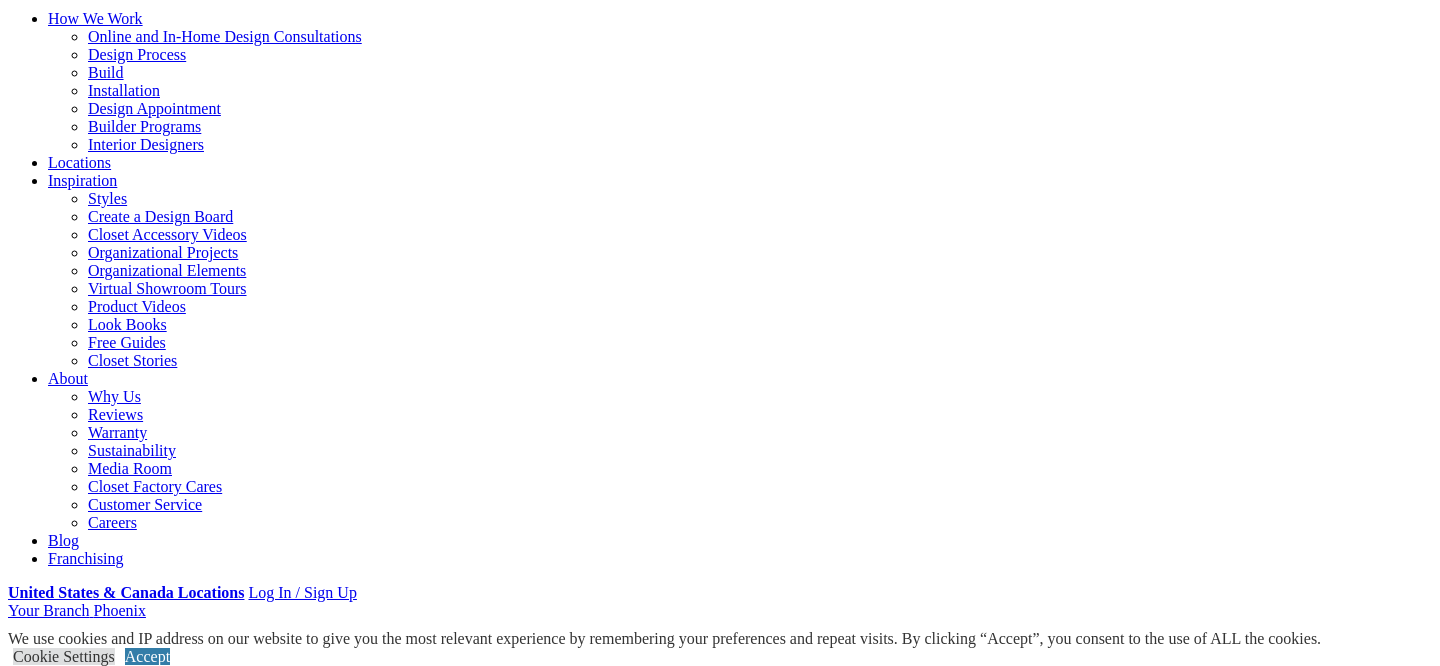 click at bounding box center [164, 1164] 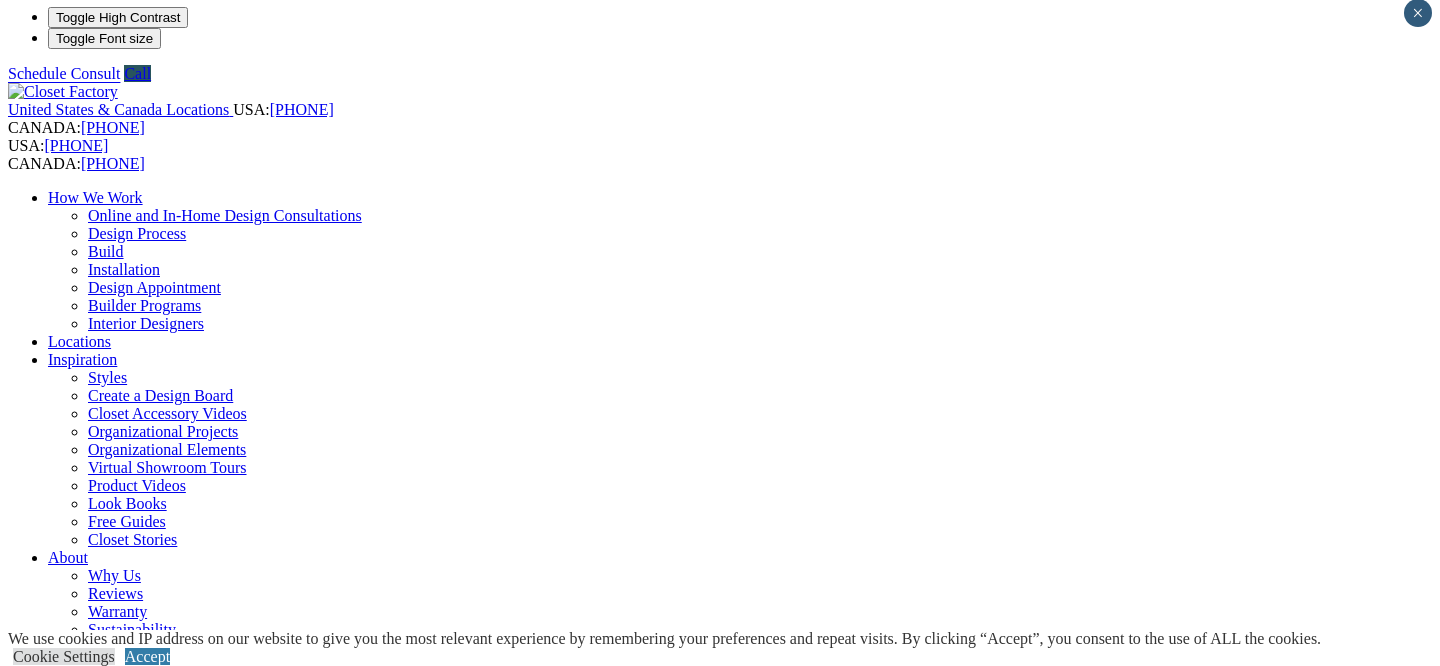 scroll, scrollTop: 19, scrollLeft: 0, axis: vertical 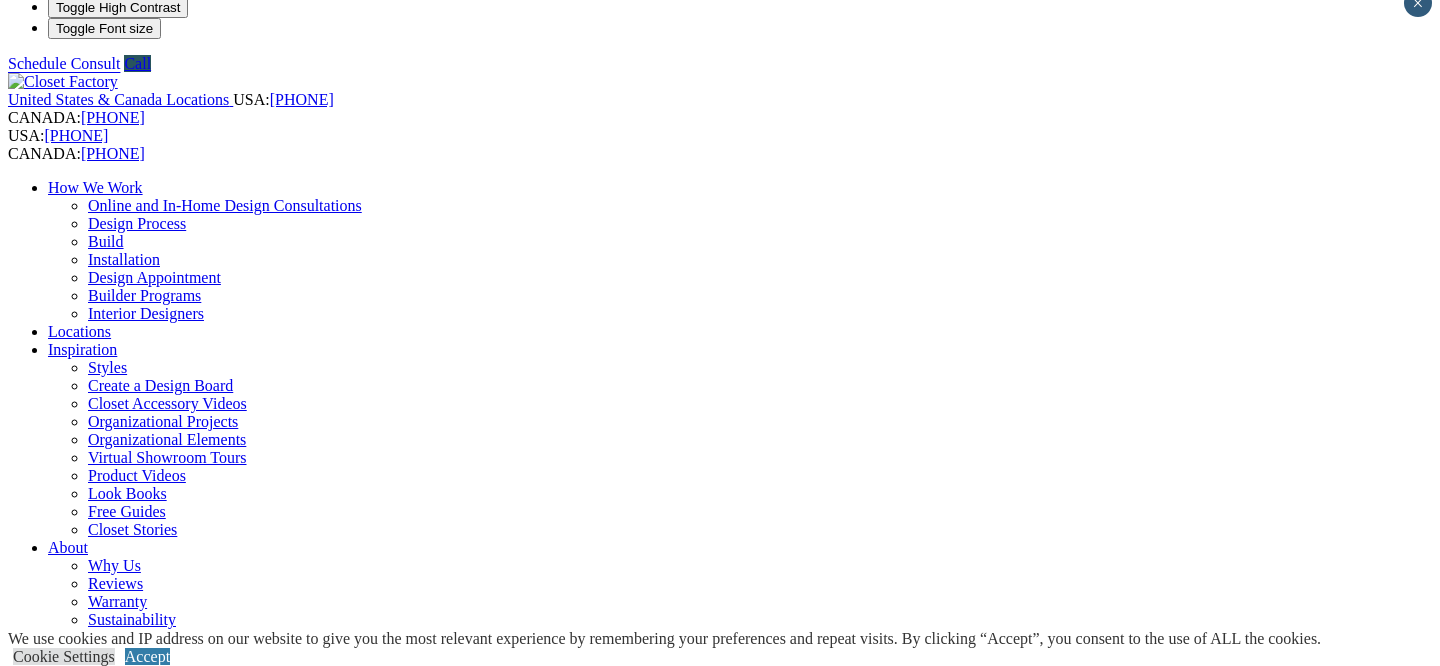 click on "Dressing Rooms" at bounding box center [141, 849] 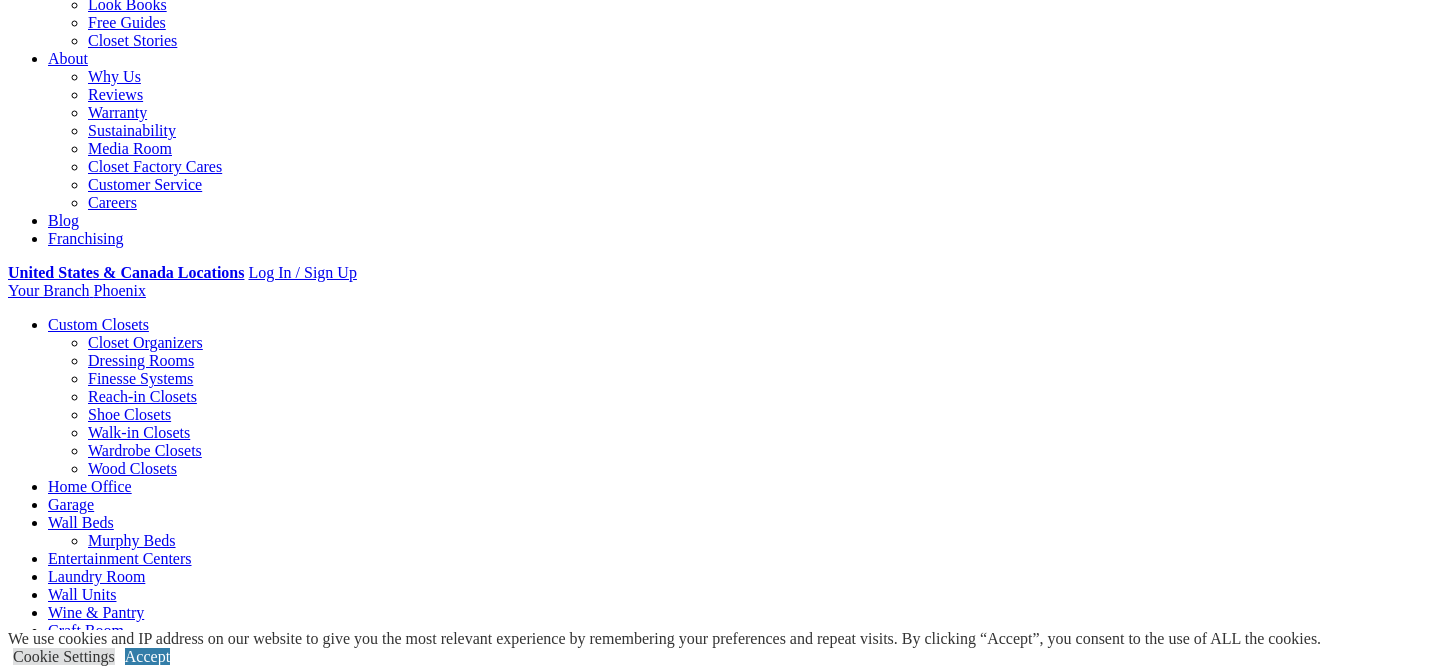 scroll, scrollTop: 593, scrollLeft: 0, axis: vertical 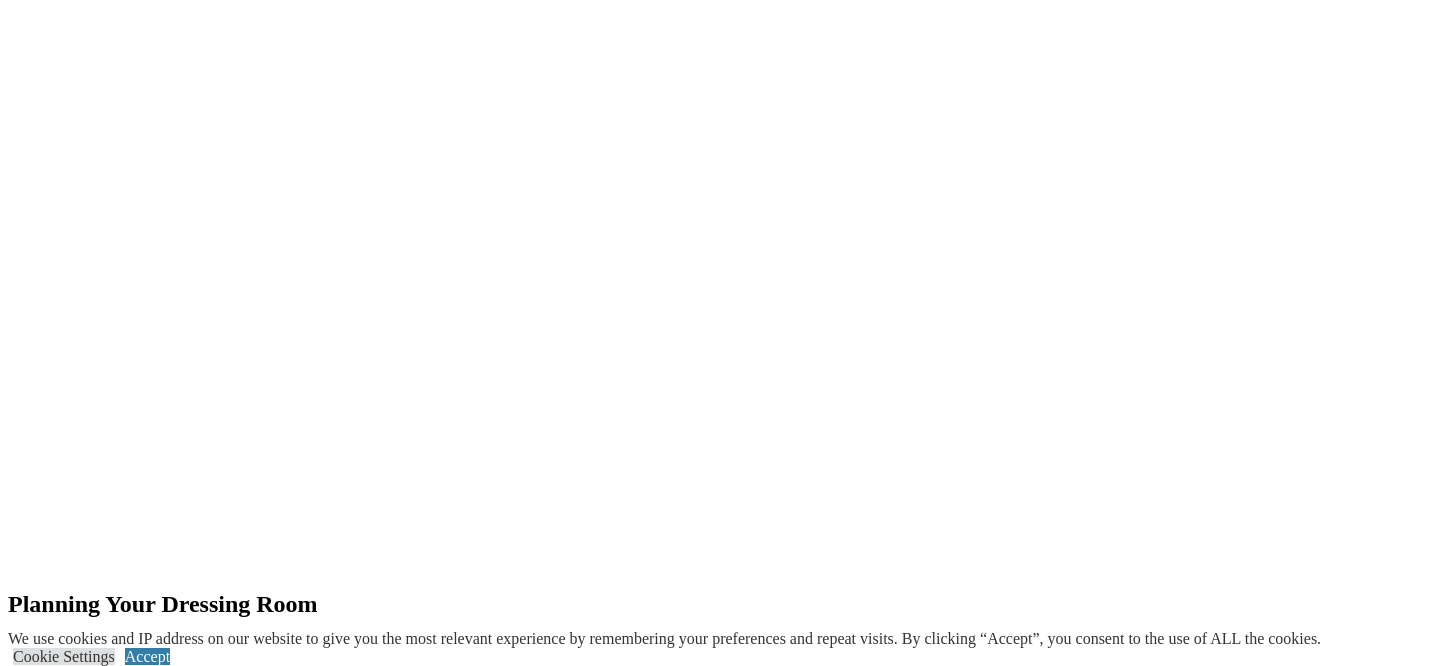 click at bounding box center [-417, 1587] 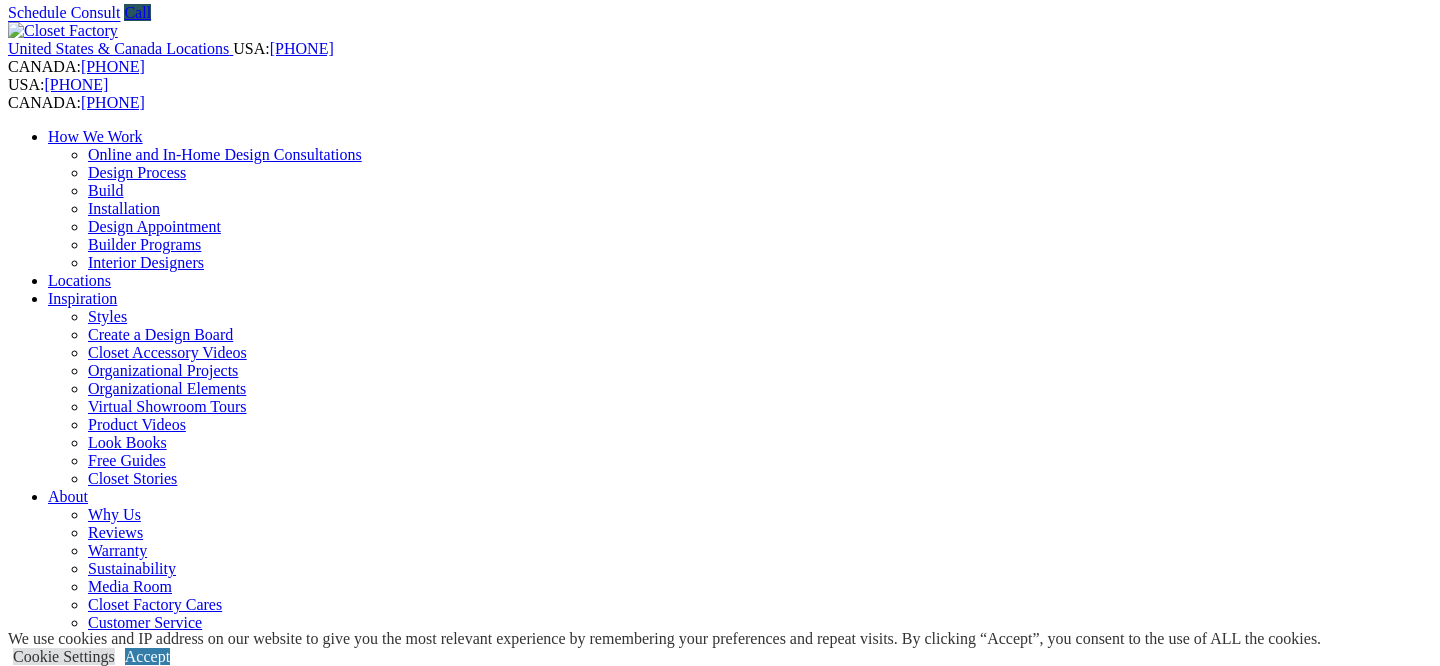 scroll, scrollTop: 0, scrollLeft: 0, axis: both 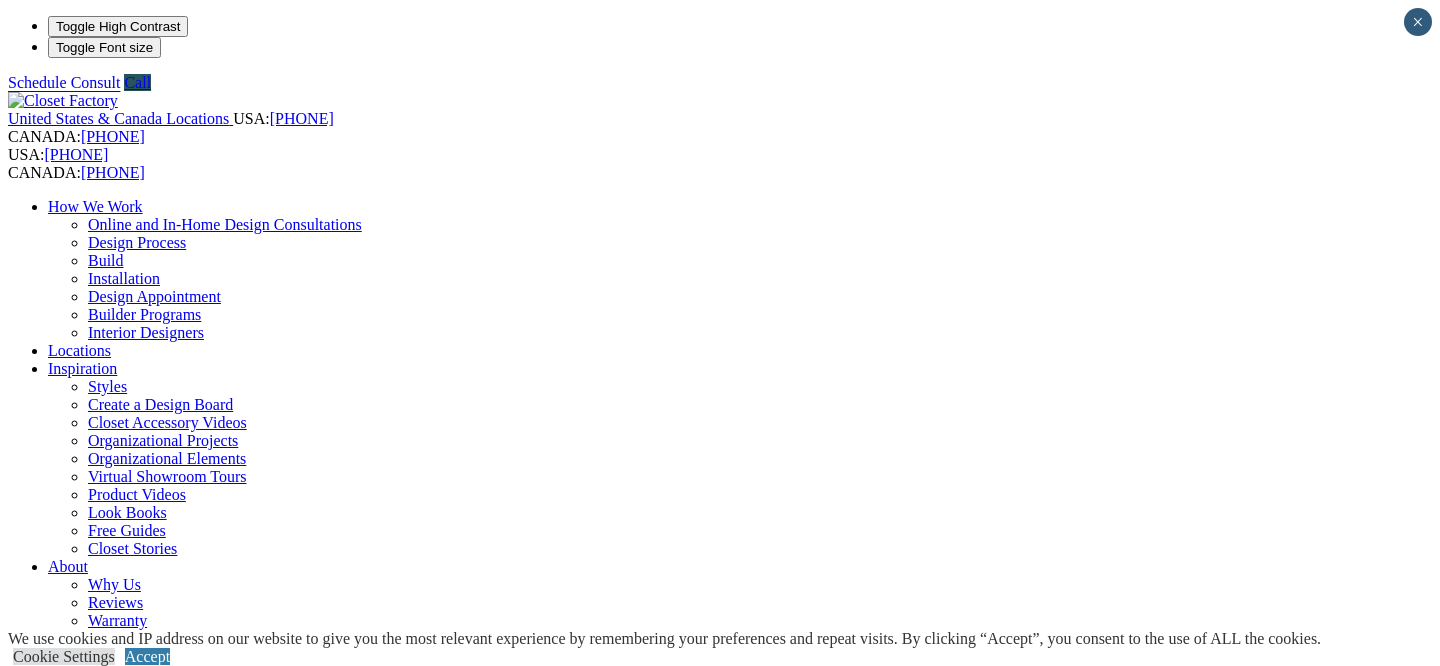 click on "Home Library" at bounding box center [133, 1300] 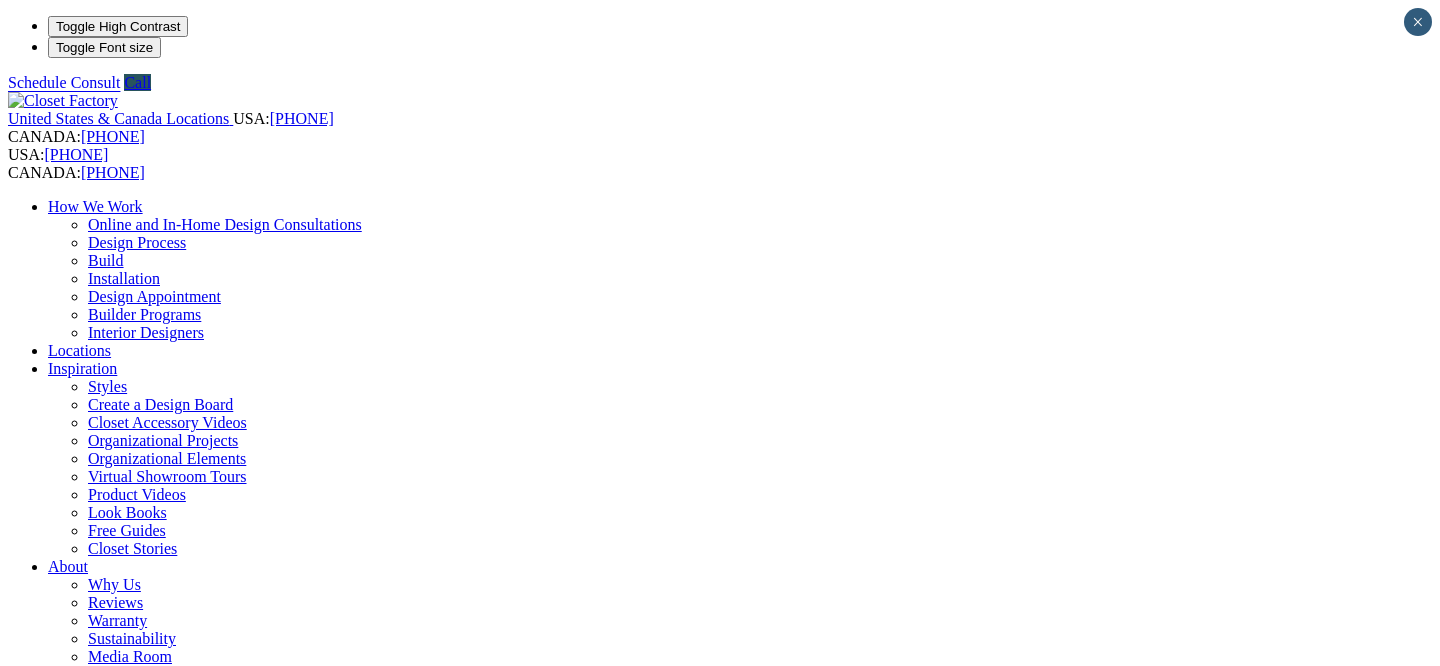 scroll, scrollTop: 0, scrollLeft: 0, axis: both 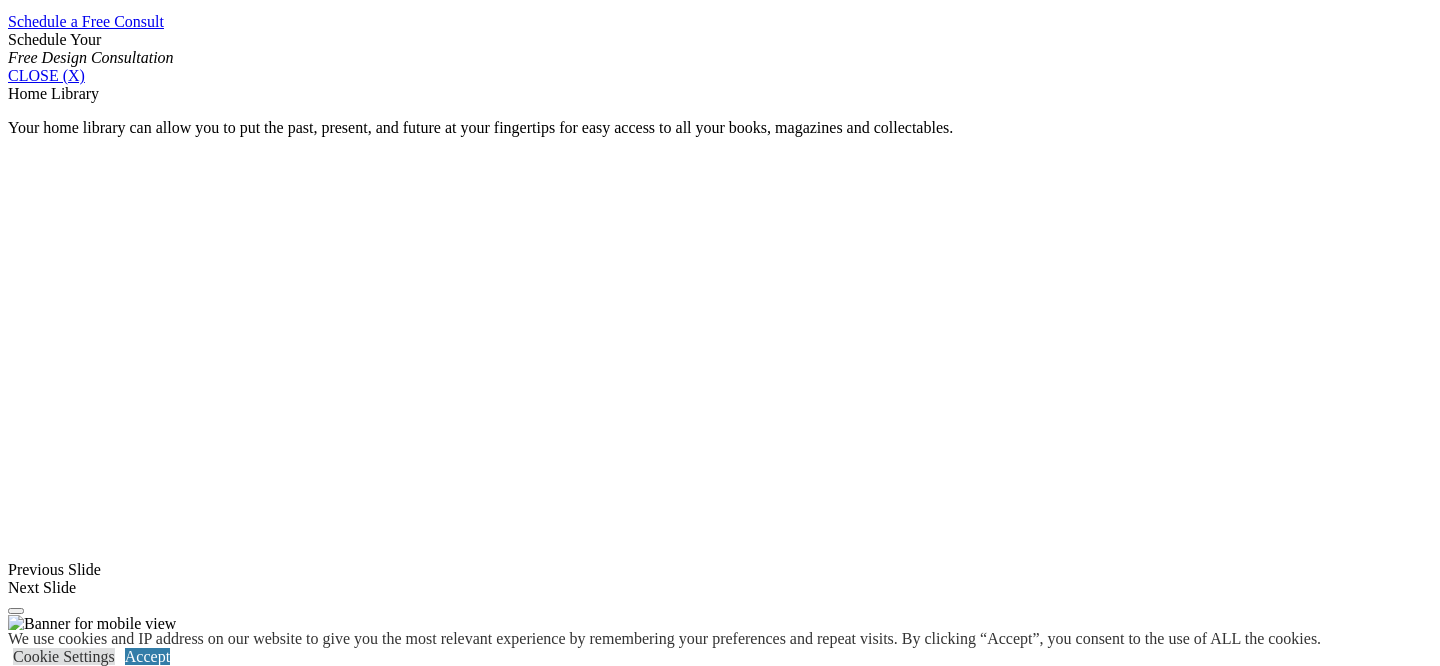click on "Wood" at bounding box center [67, 1372] 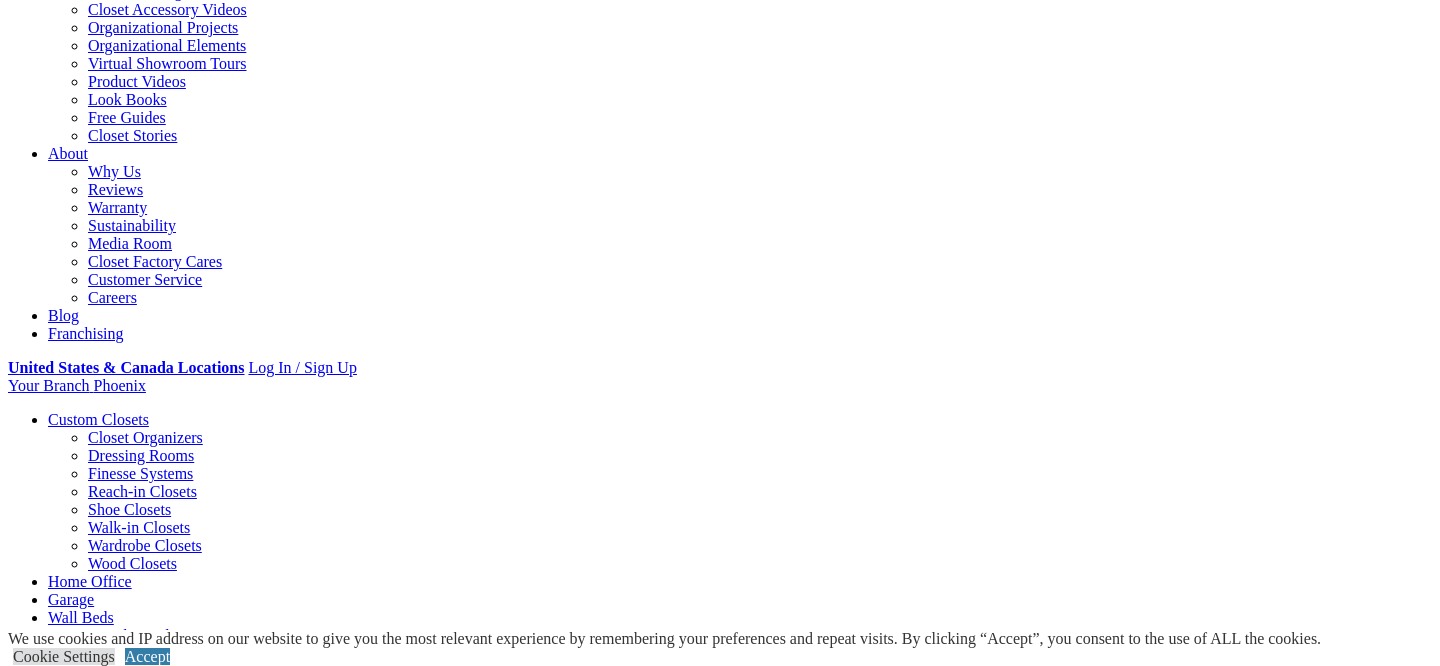 scroll, scrollTop: 0, scrollLeft: 0, axis: both 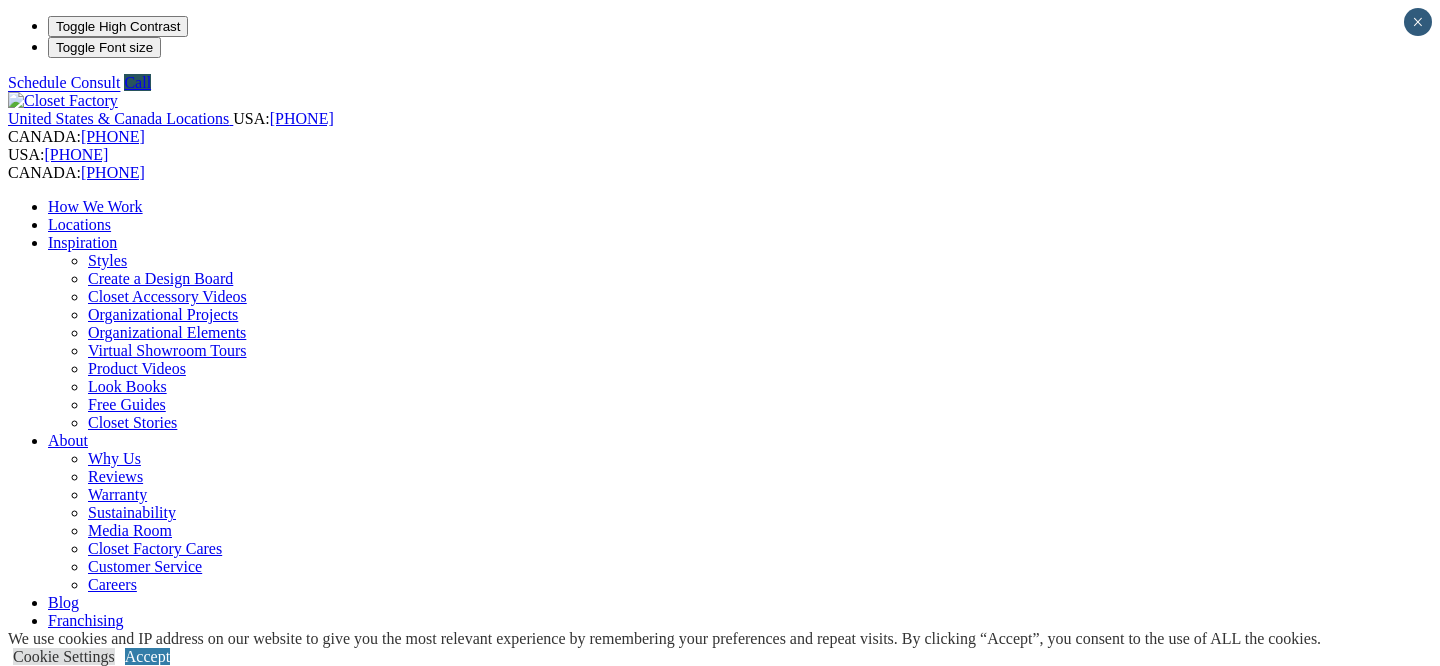 click on "Home Office" at bounding box center (90, 868) 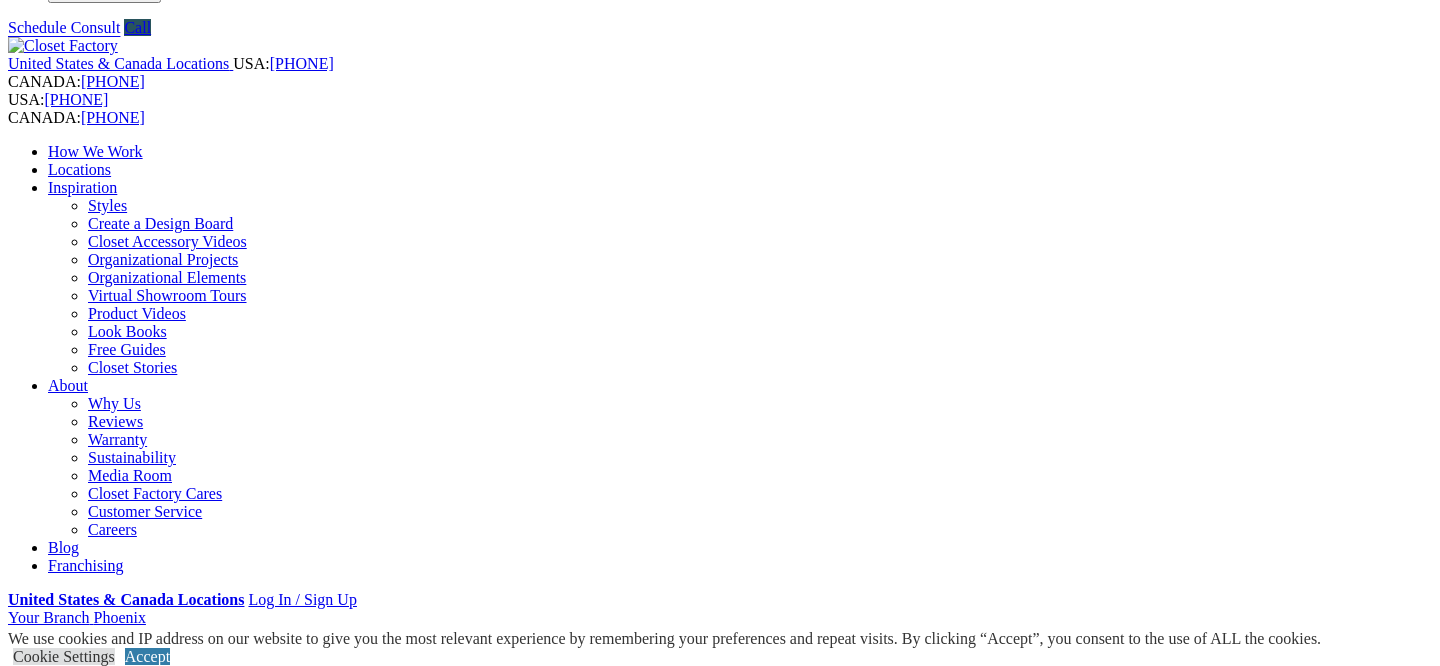scroll, scrollTop: 64, scrollLeft: 0, axis: vertical 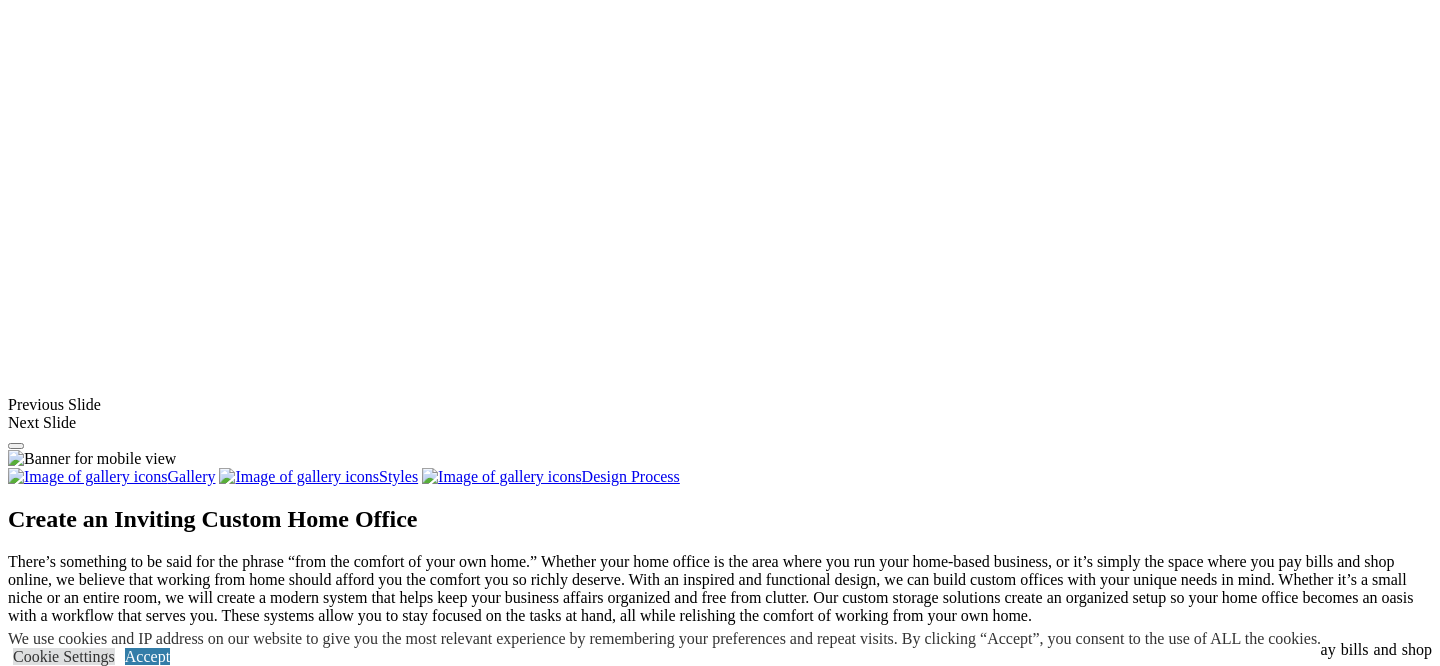 click at bounding box center (798, 1371) 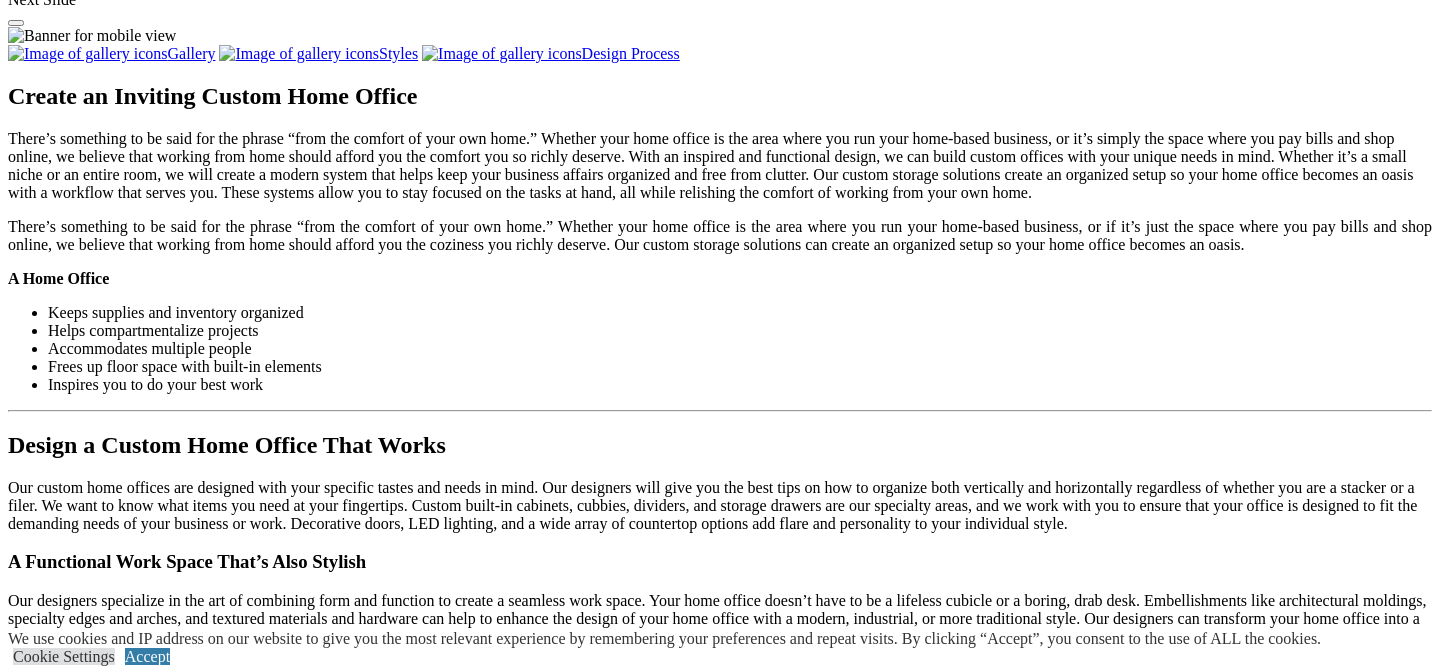 scroll, scrollTop: 2062, scrollLeft: 0, axis: vertical 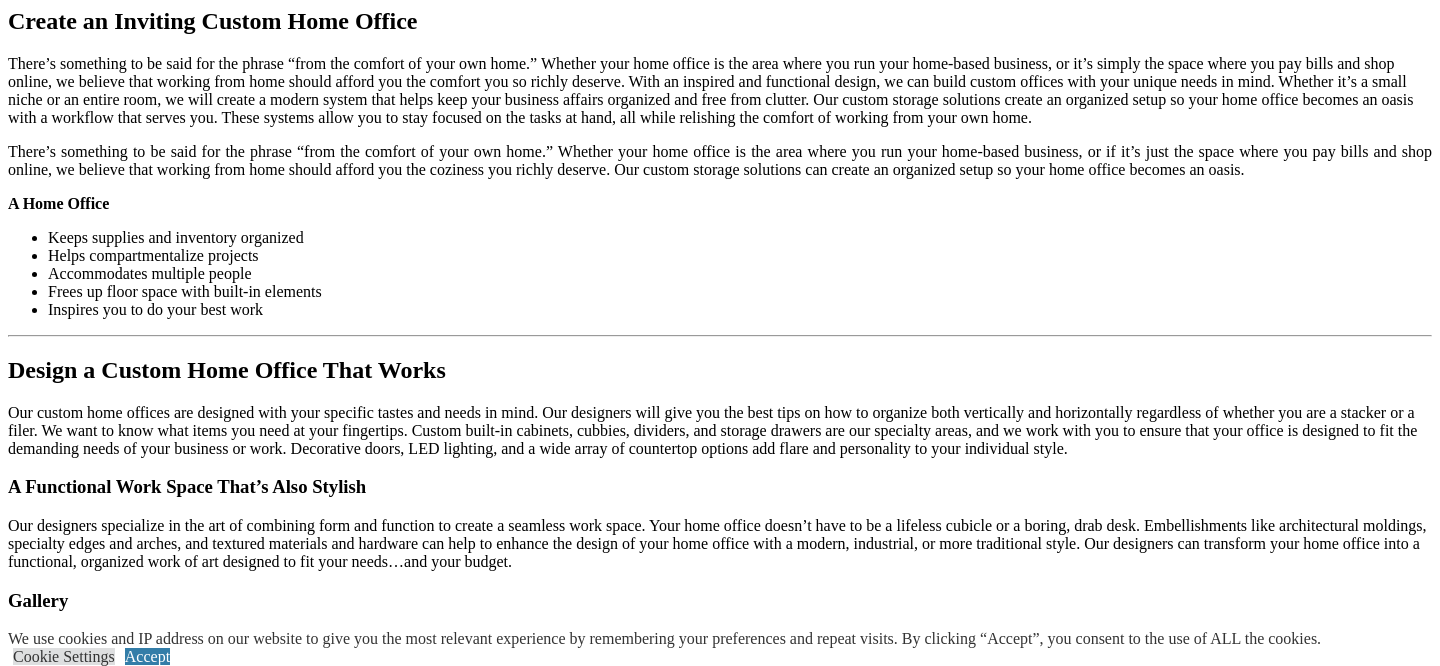 click on "Load More" at bounding box center (44, 1547) 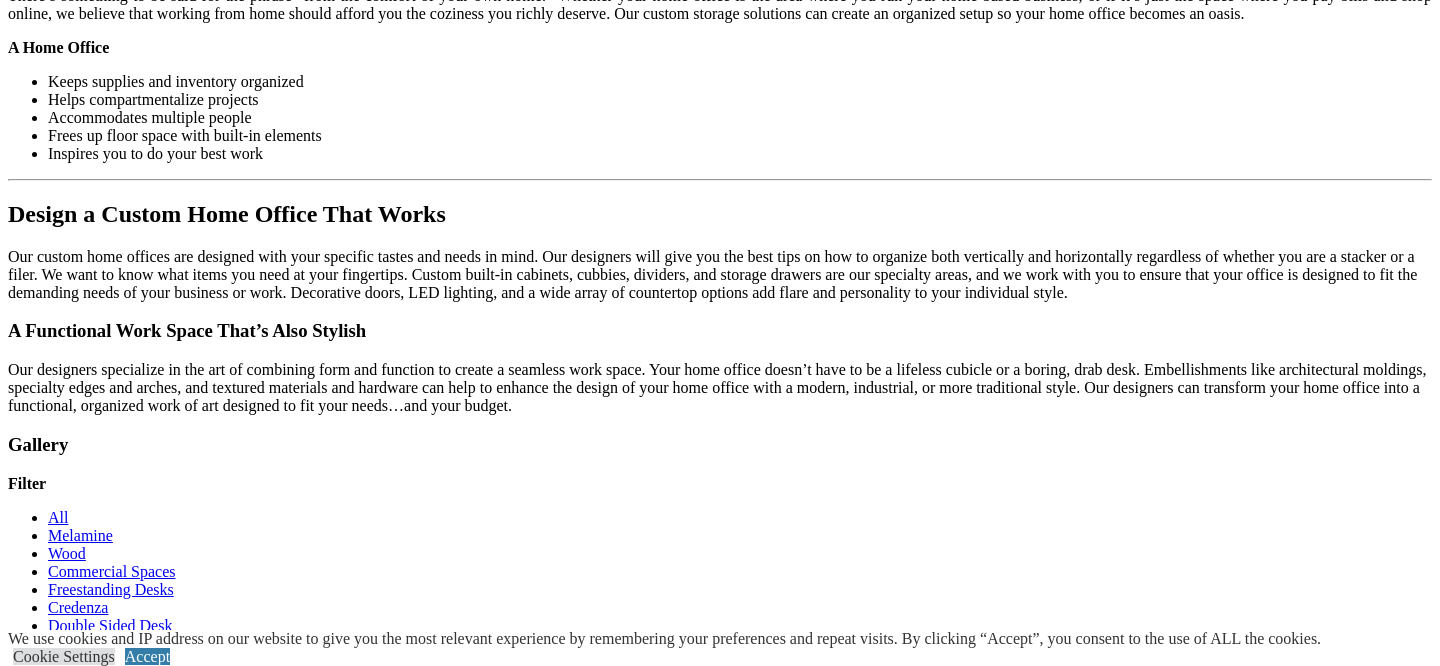 scroll, scrollTop: 2219, scrollLeft: 0, axis: vertical 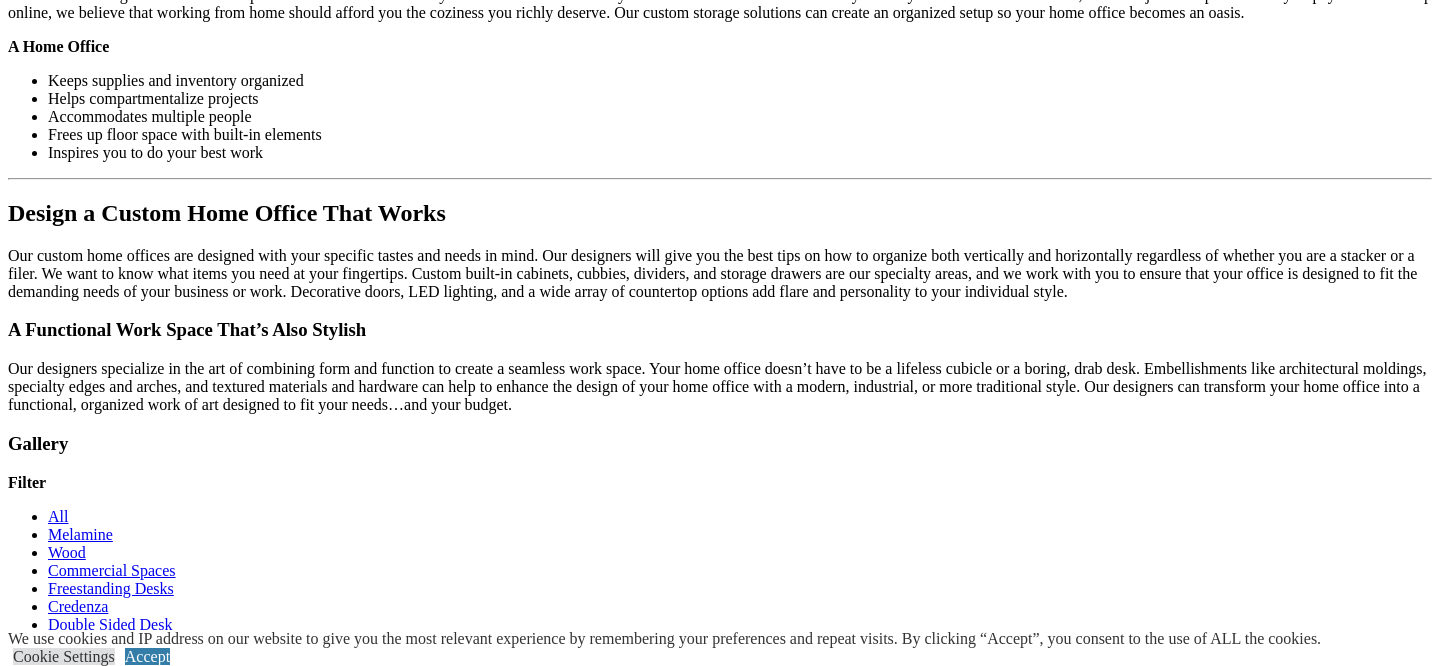 click at bounding box center (989, 1412) 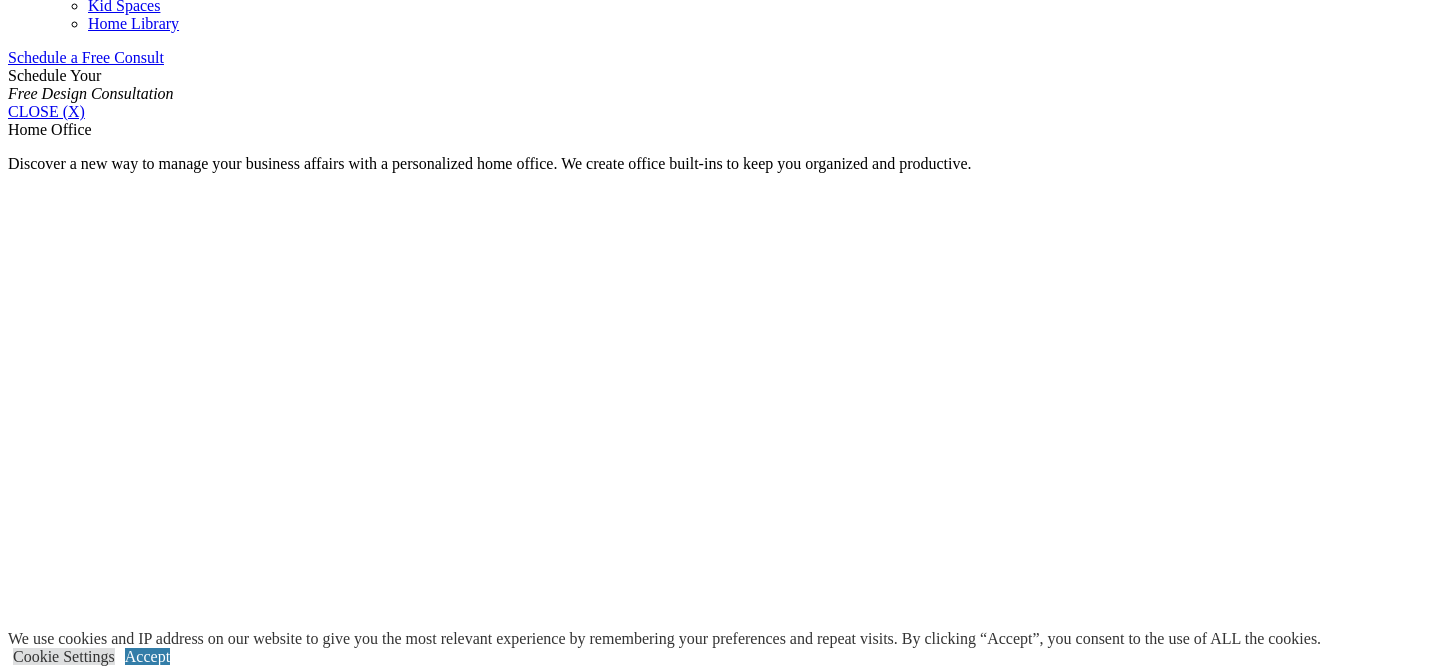 scroll, scrollTop: 754, scrollLeft: 0, axis: vertical 